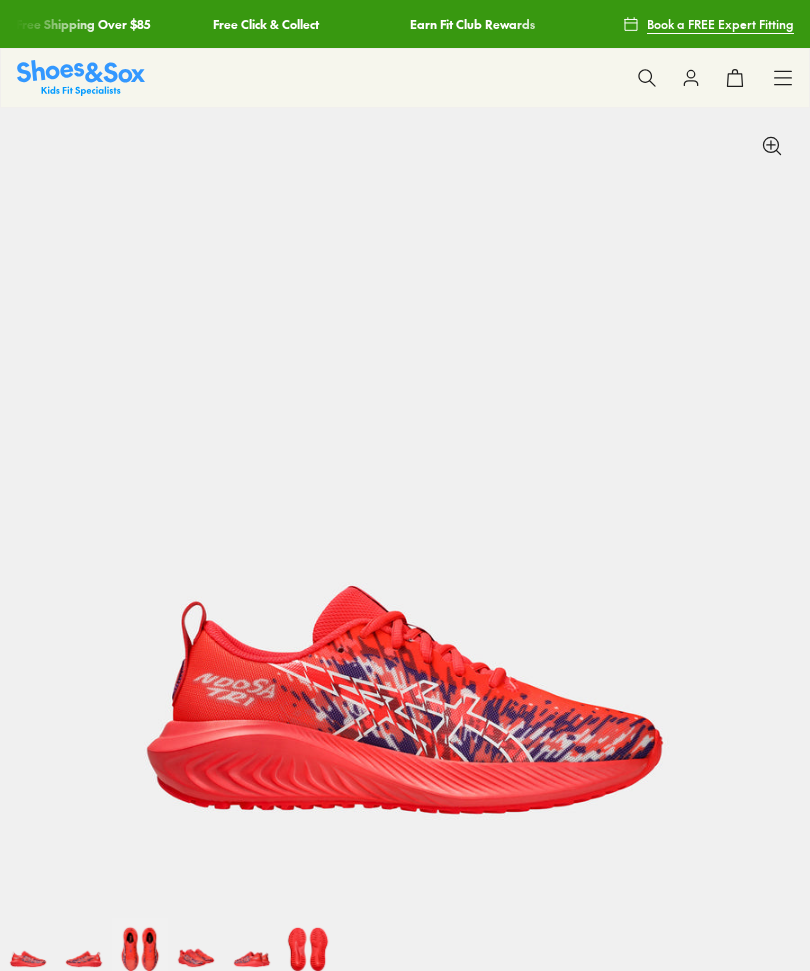 select on "*" 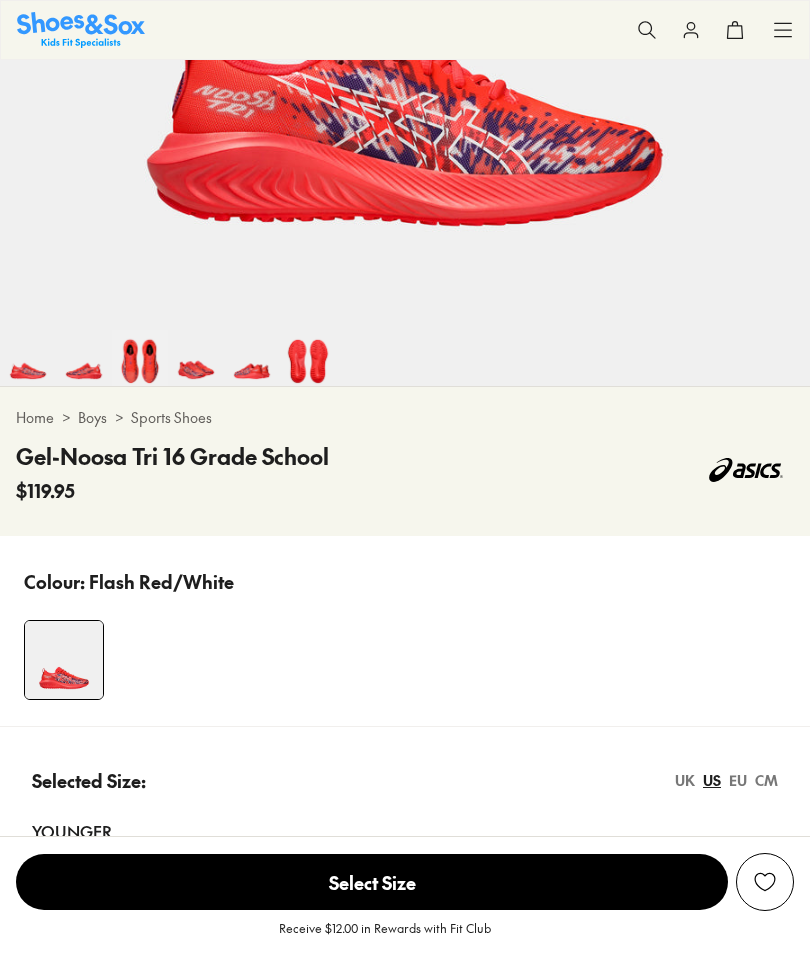 scroll, scrollTop: 651, scrollLeft: 0, axis: vertical 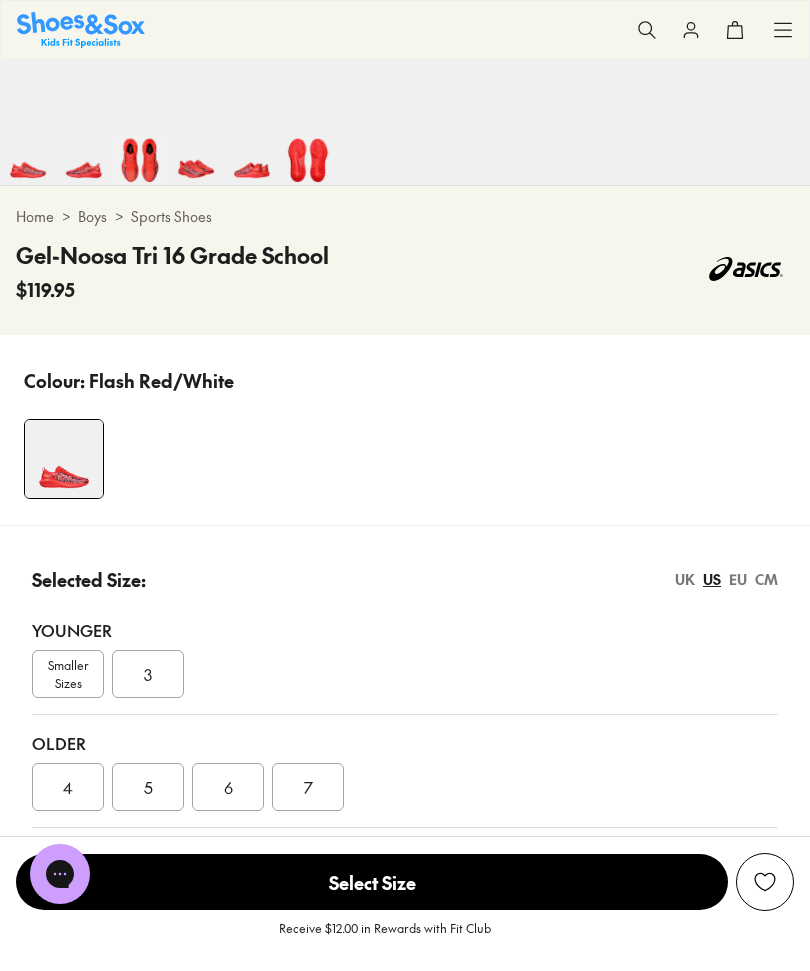 click on "6" at bounding box center (228, 787) 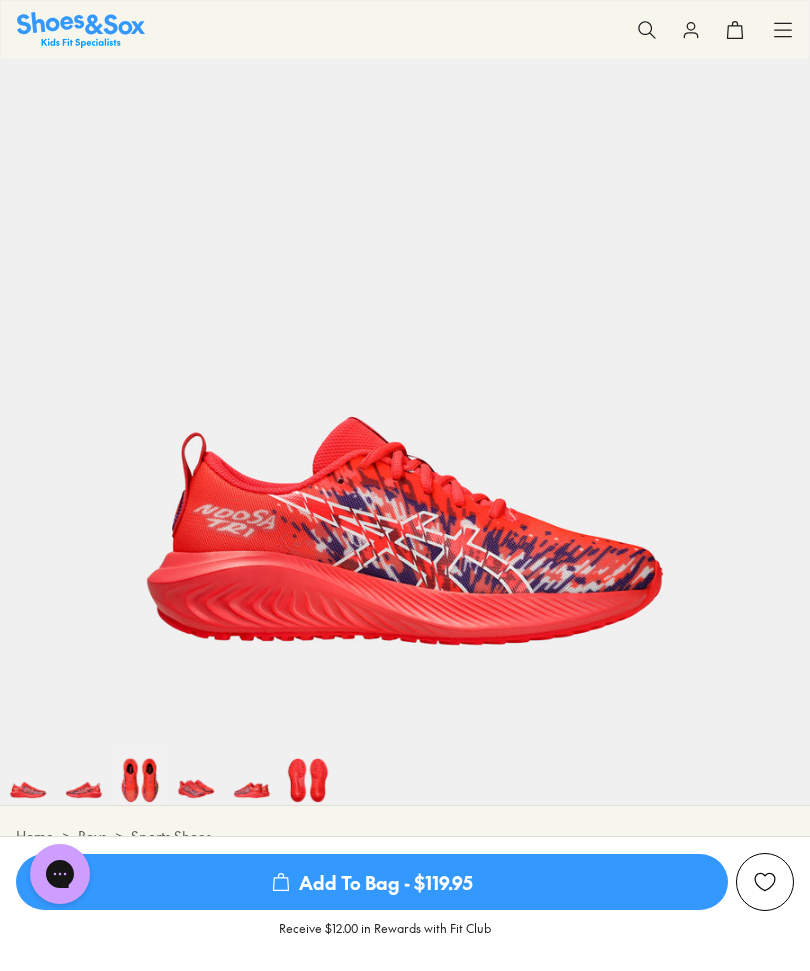 scroll, scrollTop: 0, scrollLeft: 0, axis: both 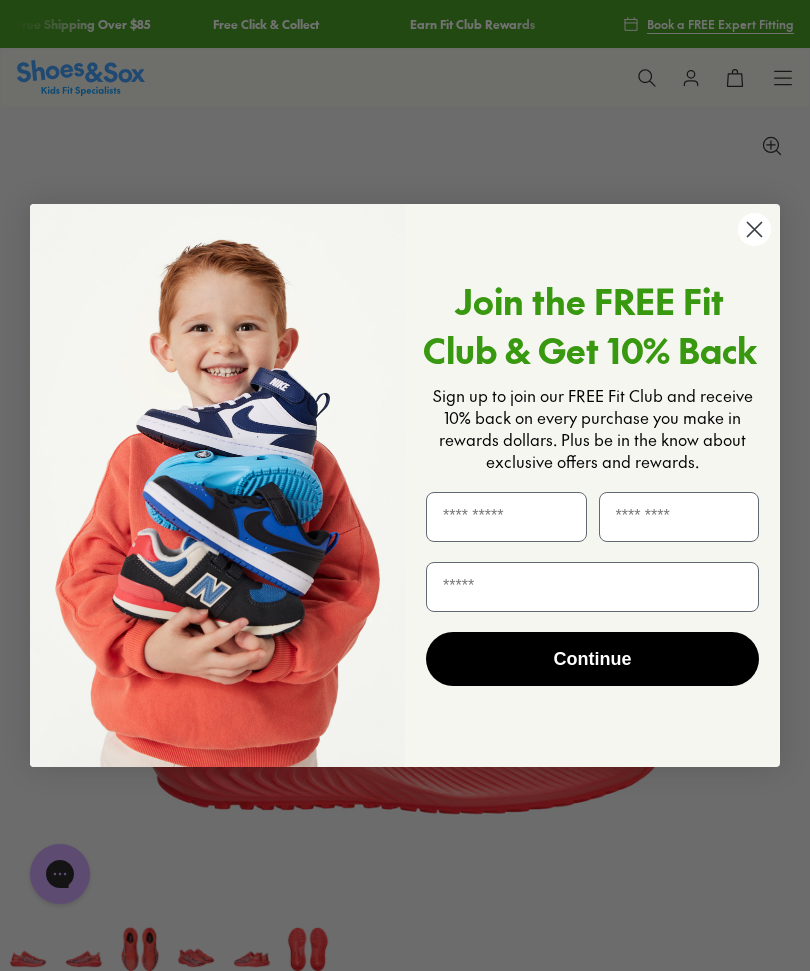 click 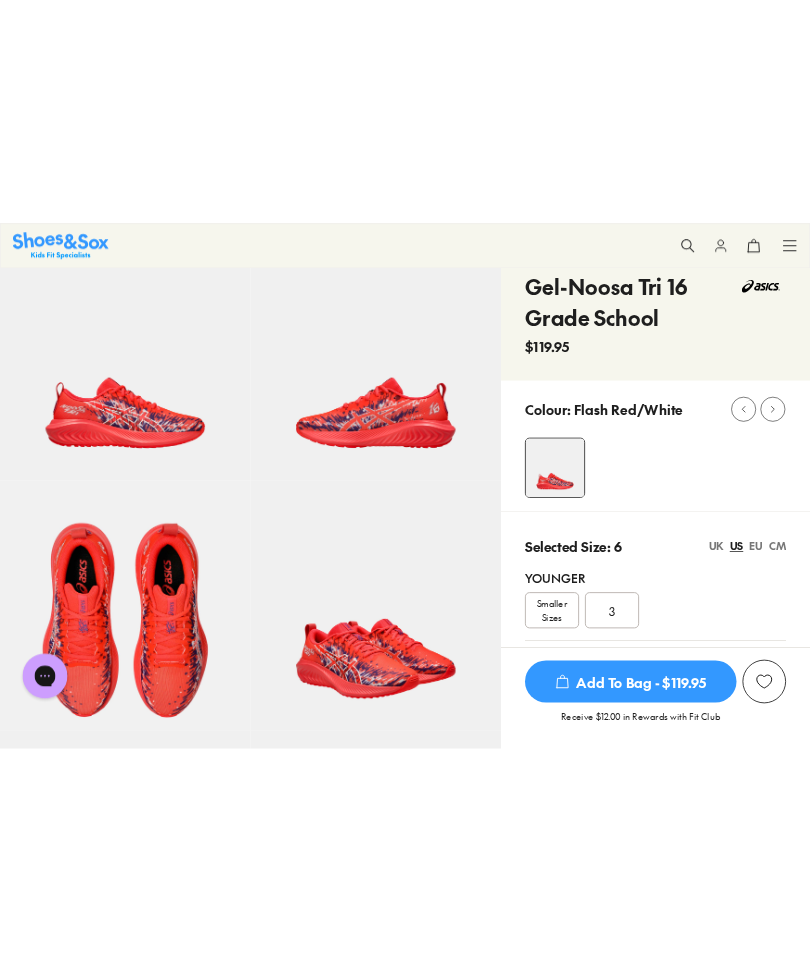 scroll, scrollTop: 0, scrollLeft: 0, axis: both 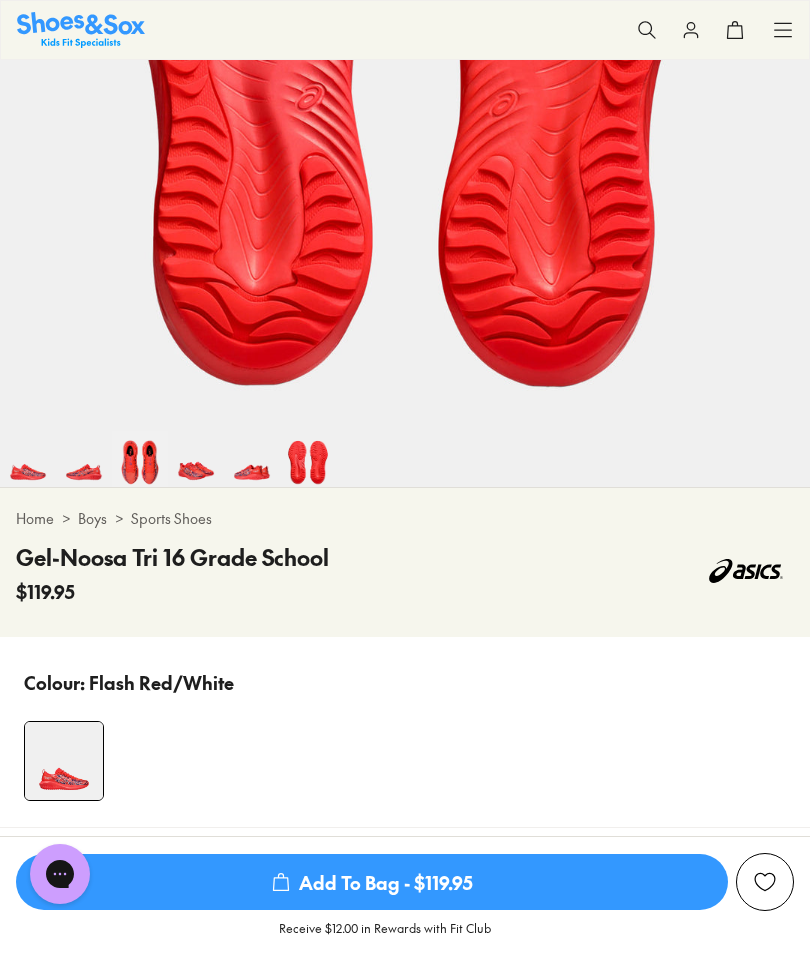 click at bounding box center (28, 459) 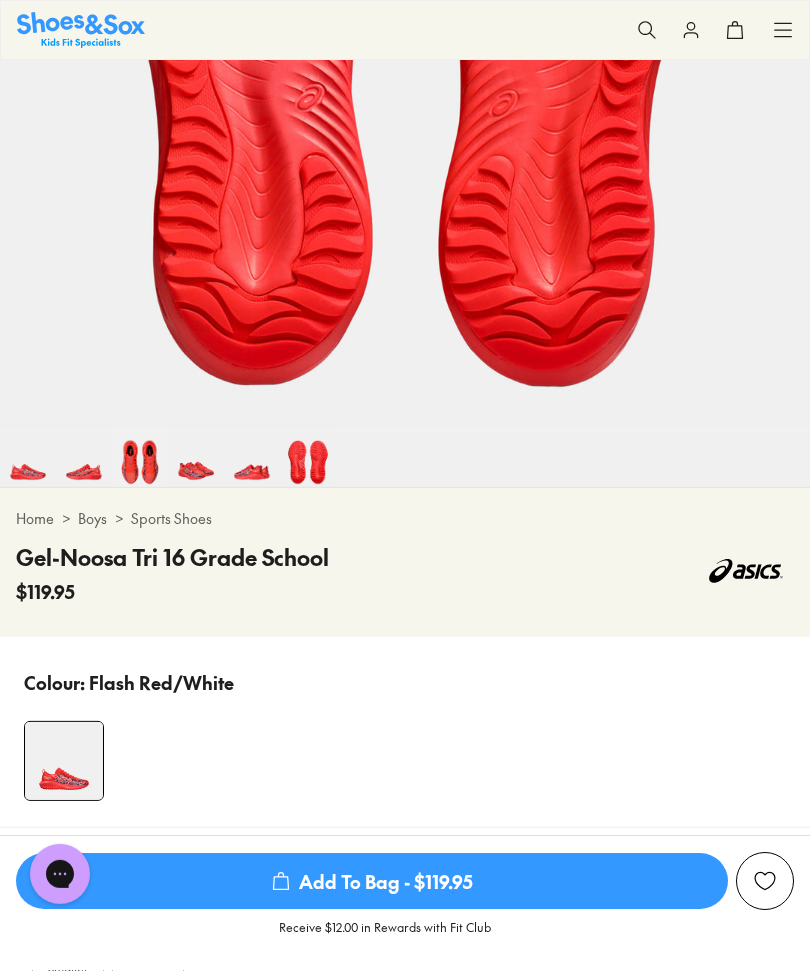 scroll, scrollTop: 384, scrollLeft: 0, axis: vertical 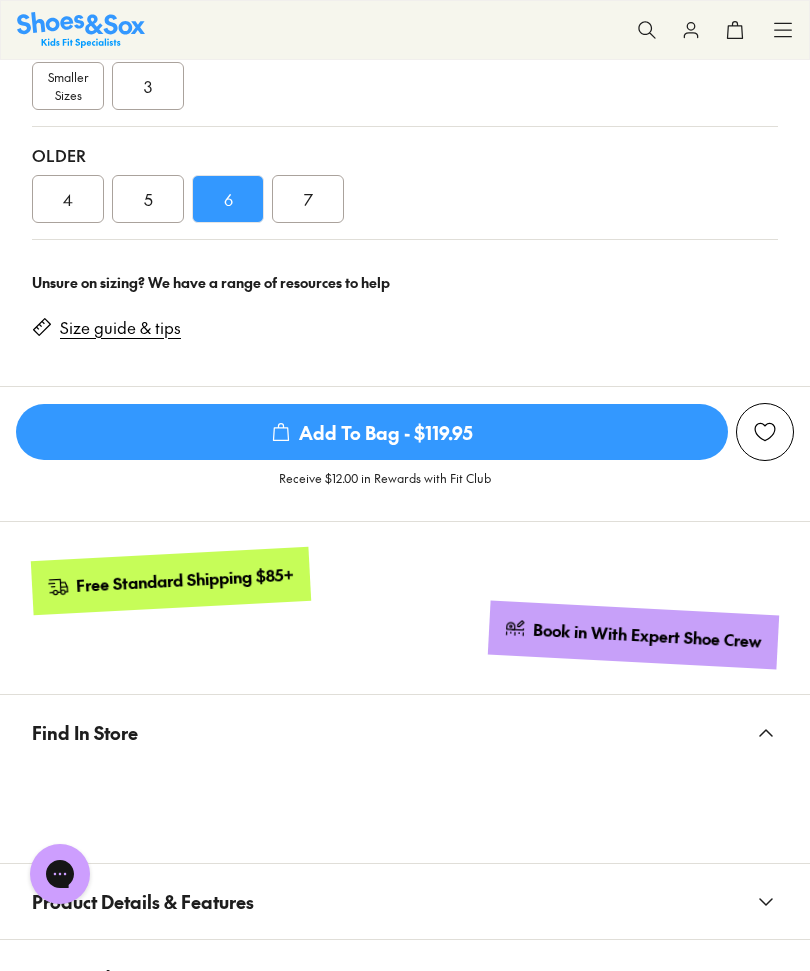 click on "Add To Bag - $119.95" at bounding box center (372, 432) 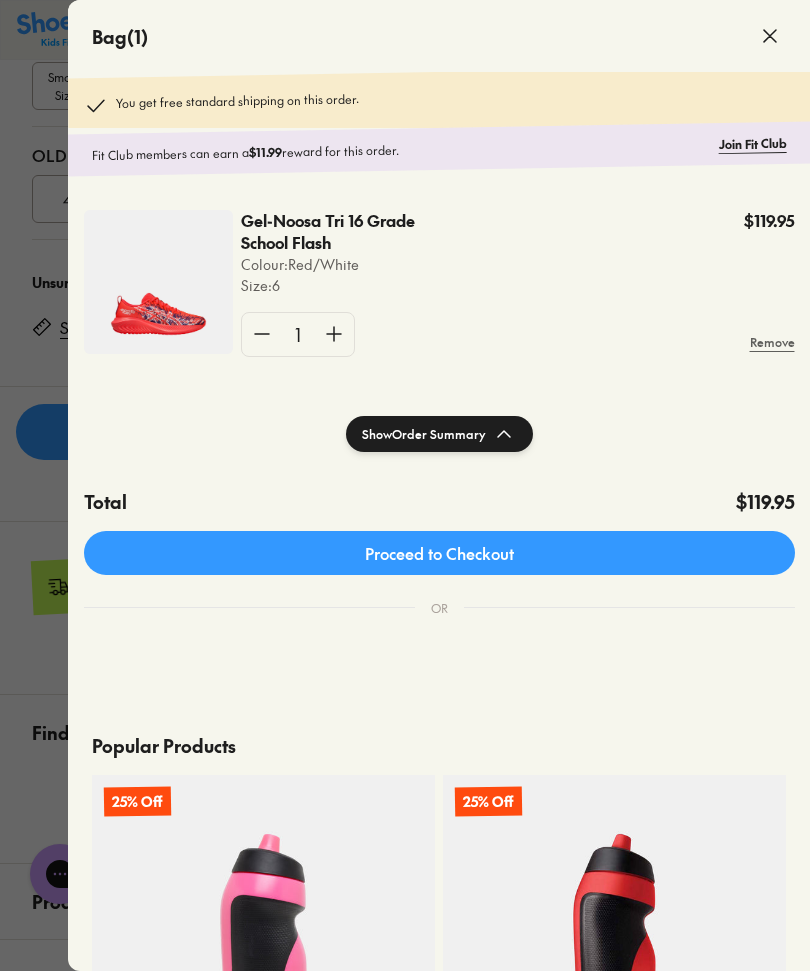 click on "Proceed to Checkout" 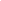 scroll, scrollTop: 0, scrollLeft: 0, axis: both 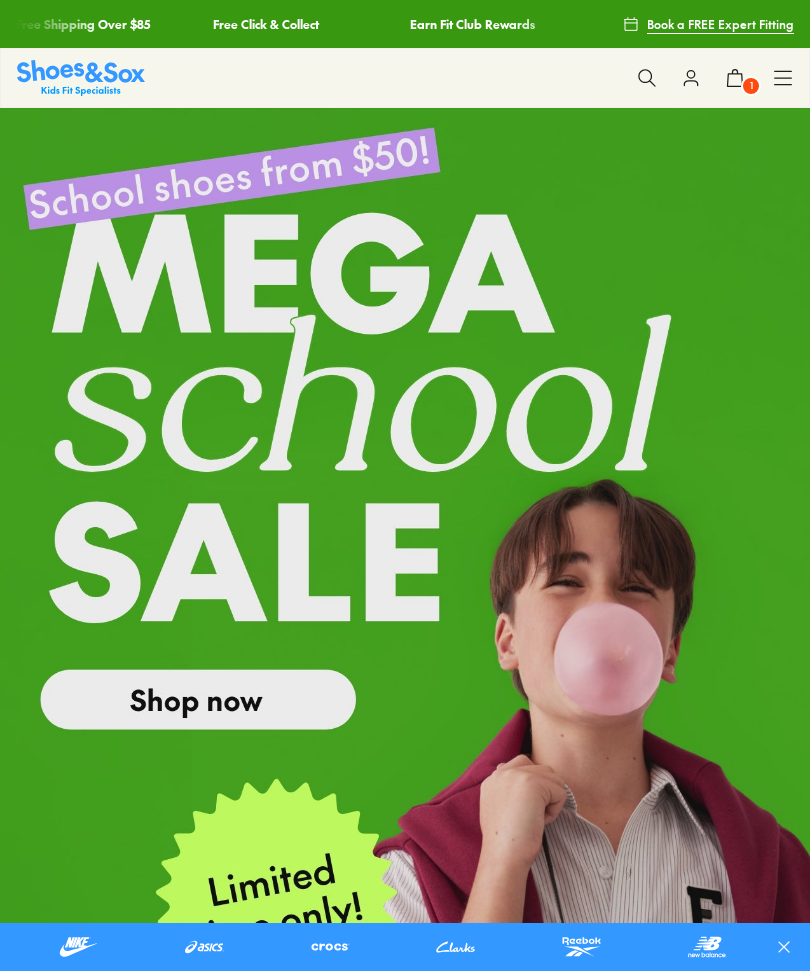 click 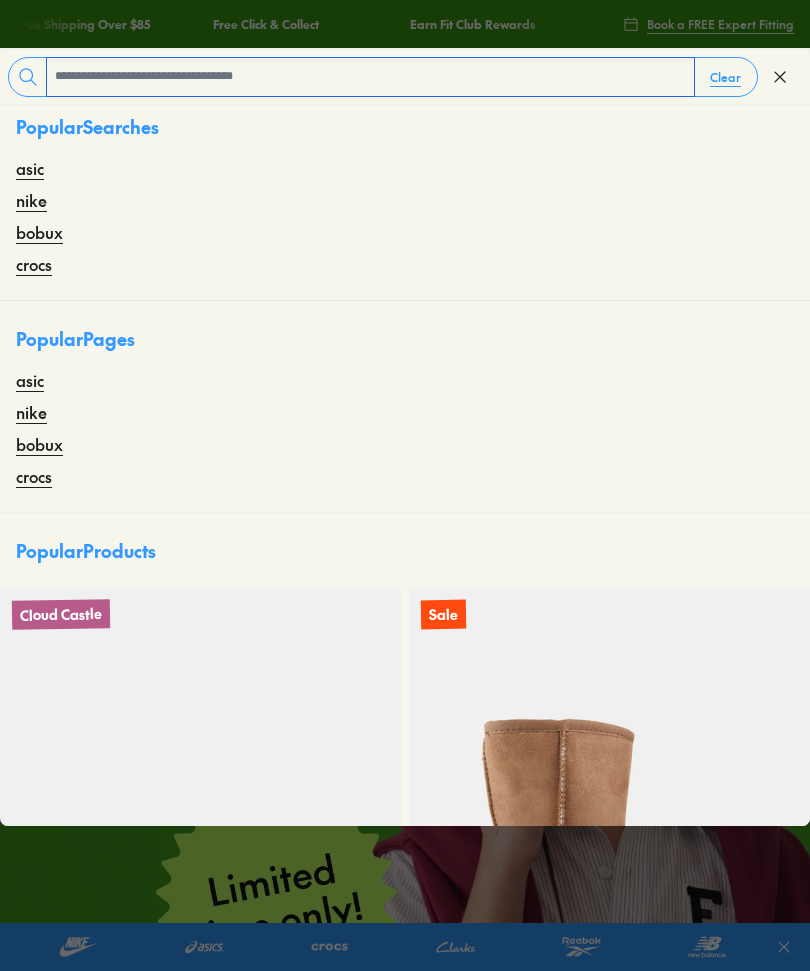 click at bounding box center (370, 77) 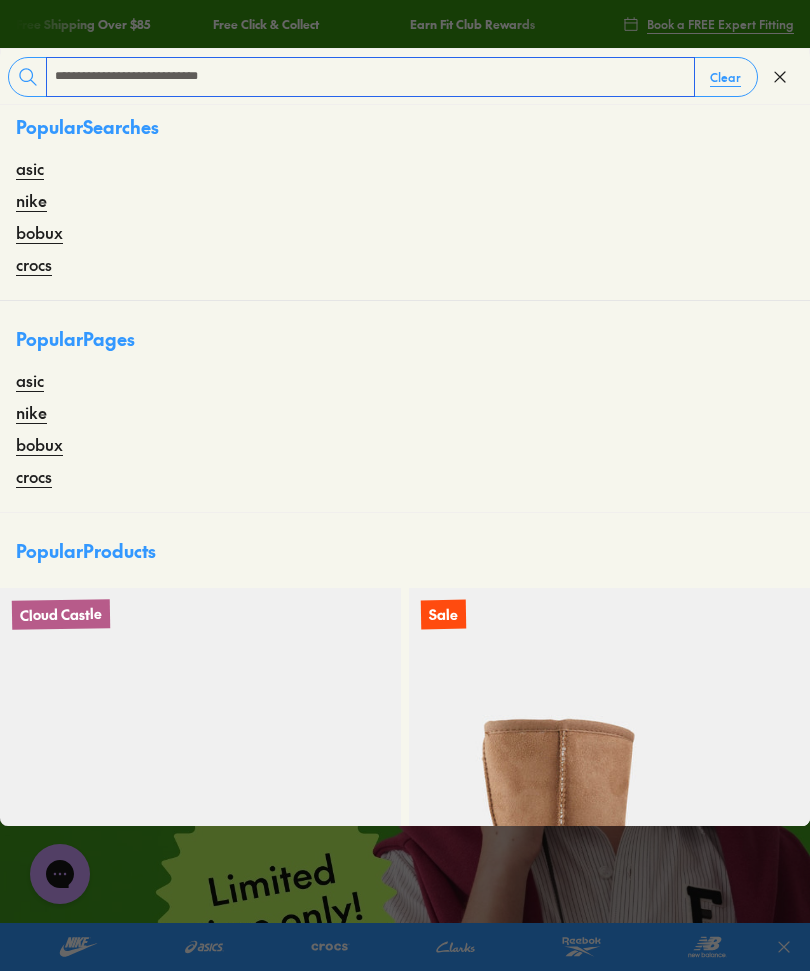 scroll, scrollTop: 0, scrollLeft: 0, axis: both 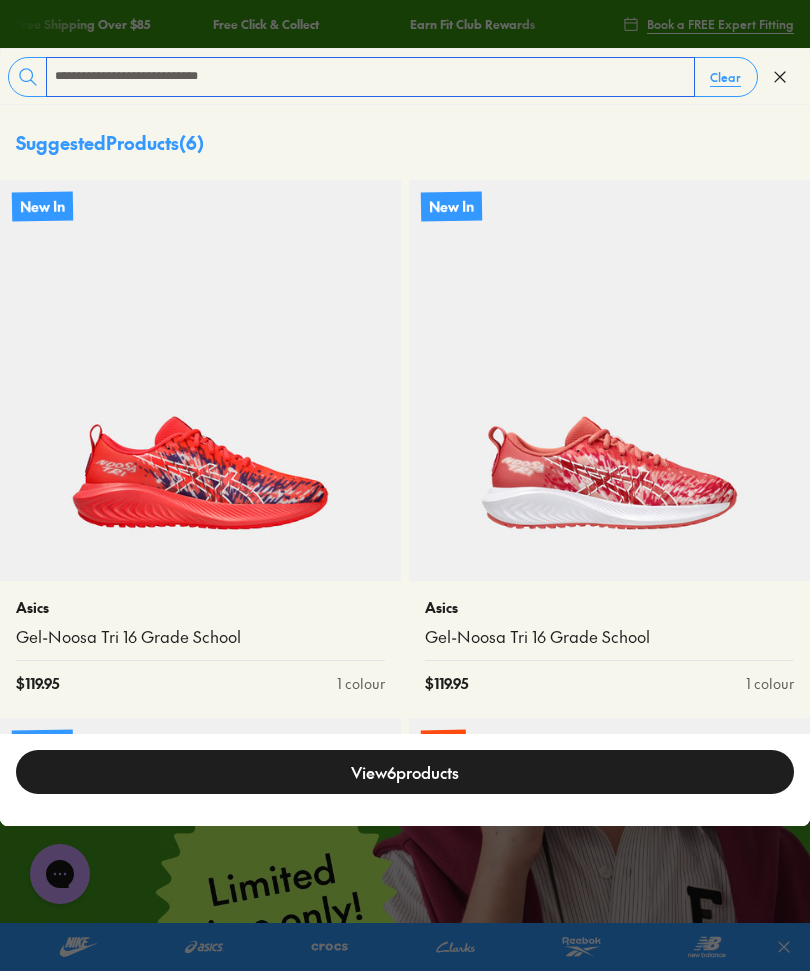 type on "**********" 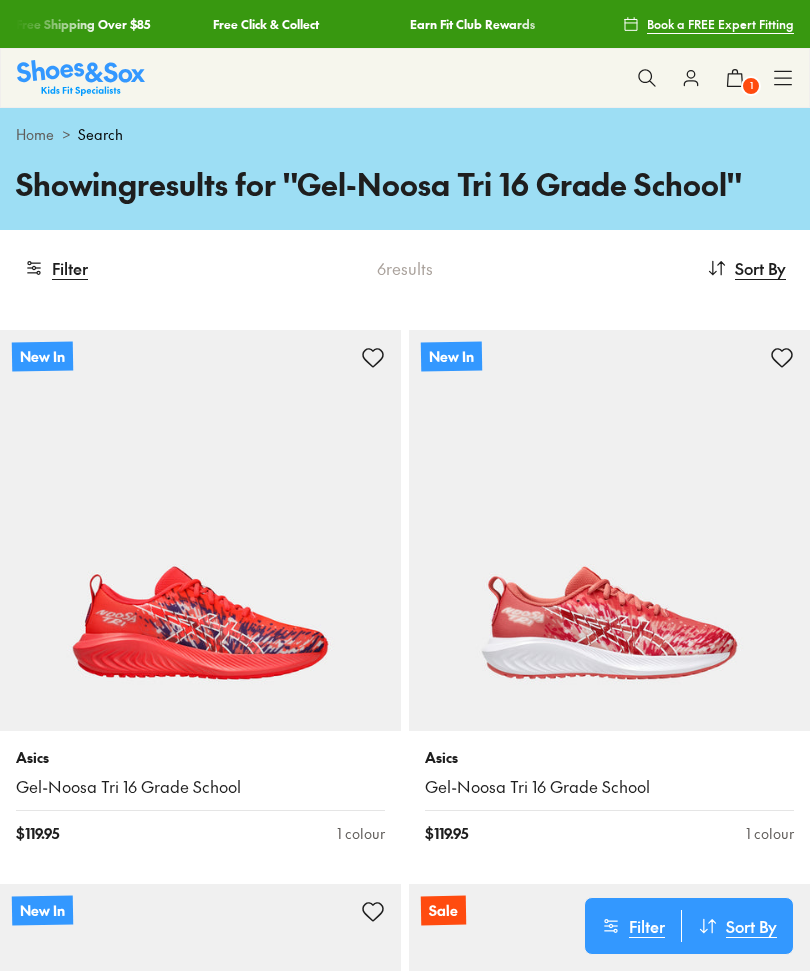 scroll, scrollTop: 18, scrollLeft: 0, axis: vertical 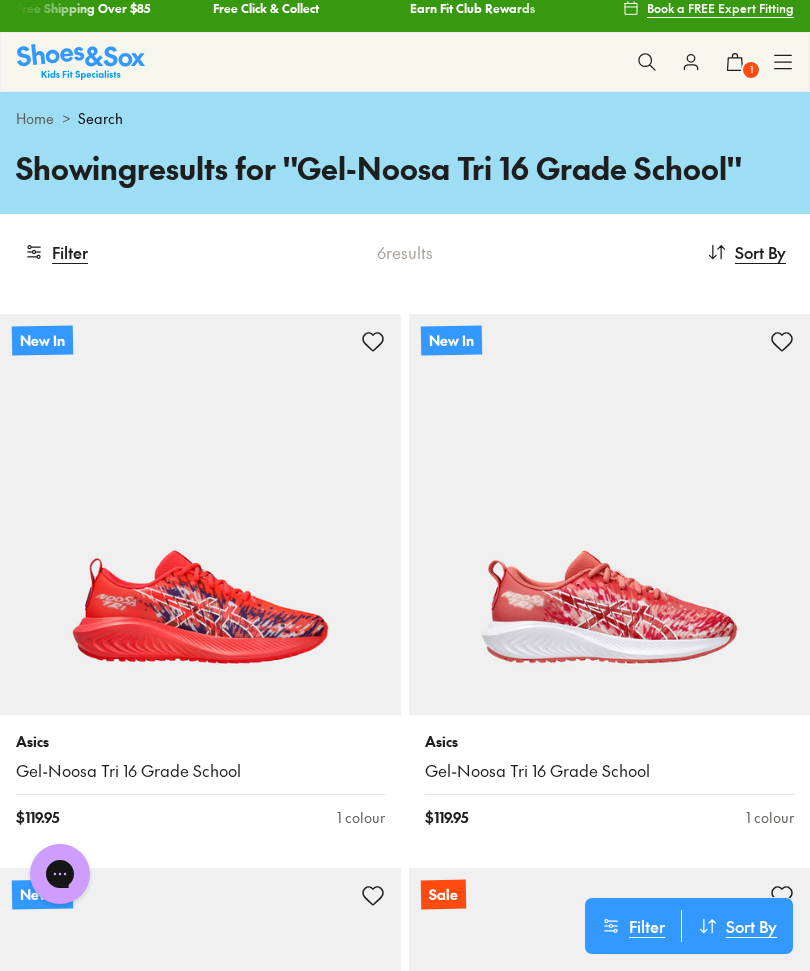 click at bounding box center [200, 514] 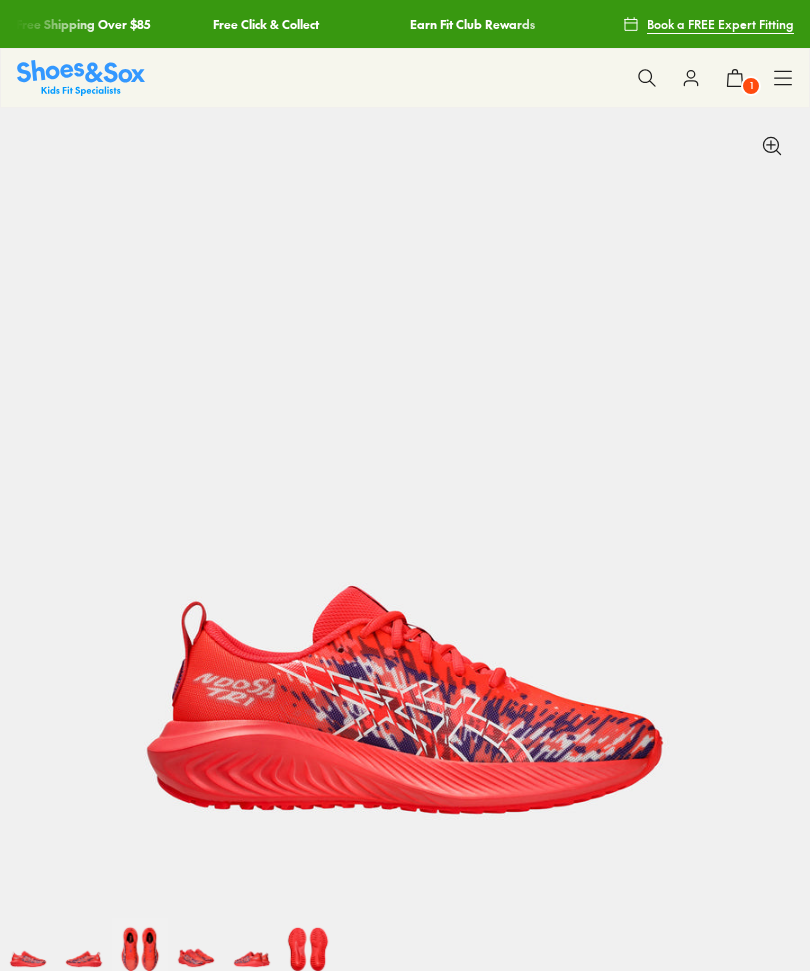 scroll, scrollTop: 0, scrollLeft: 0, axis: both 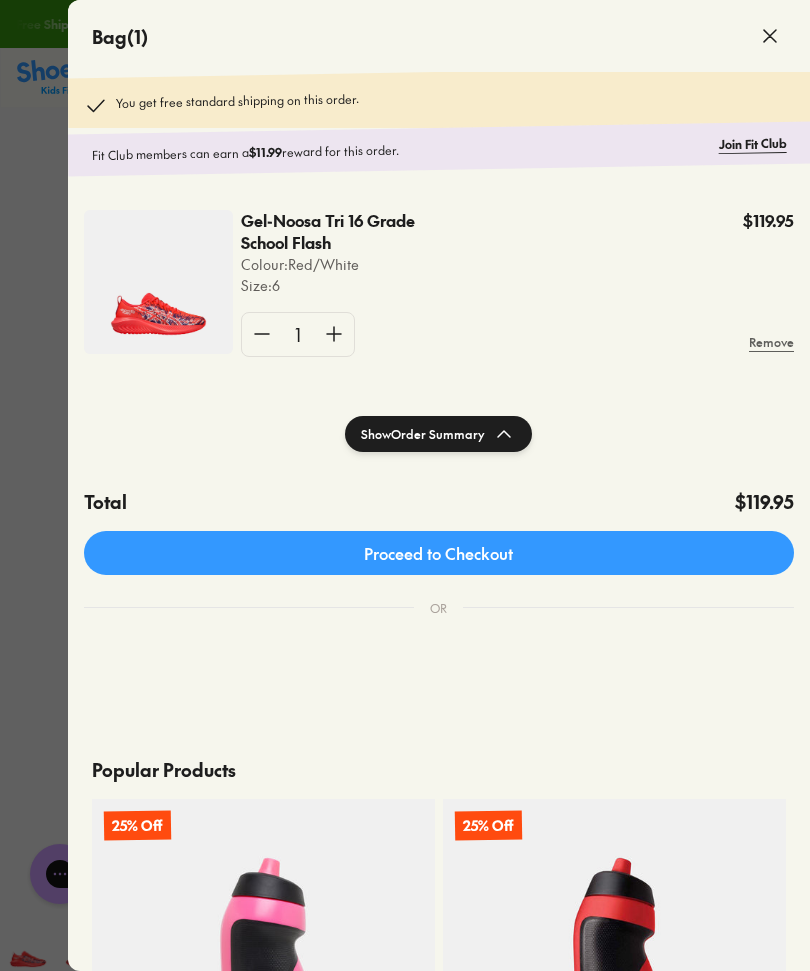 click 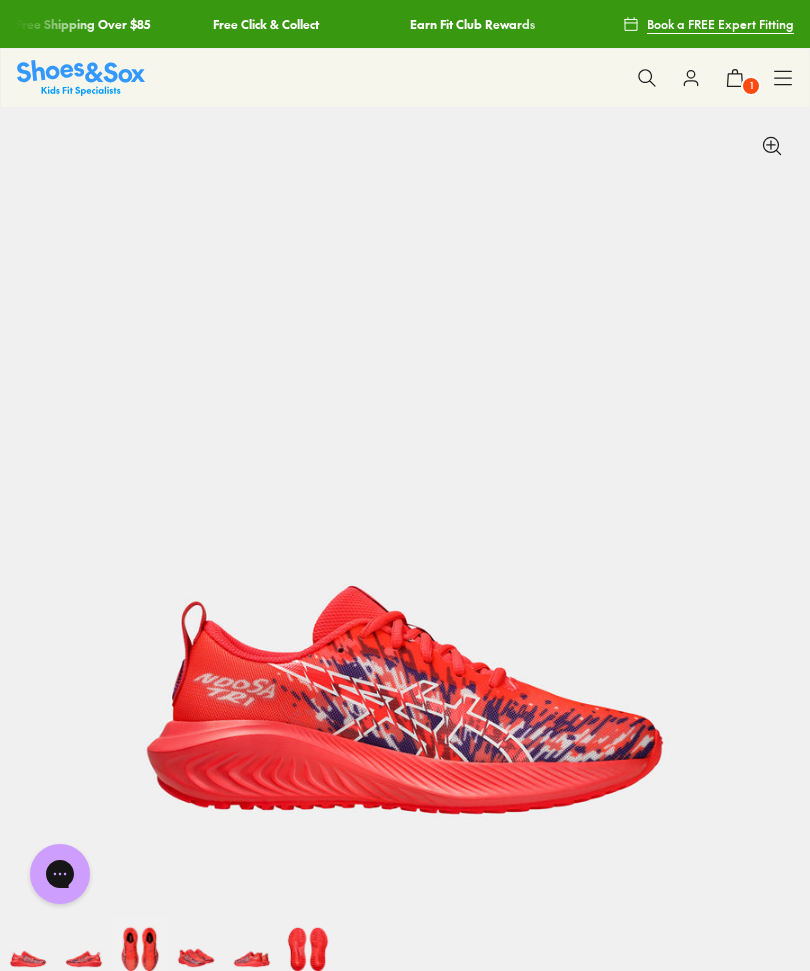 click on "Sale
Sale
Shop All
Mega School Sale
Up to 40% off Sale
25% Off Waterbottles
$5 Toys
Shop All Sale
Girls
Girls
Shop All
Sneakers
School
Sports" at bounding box center (405, 78) 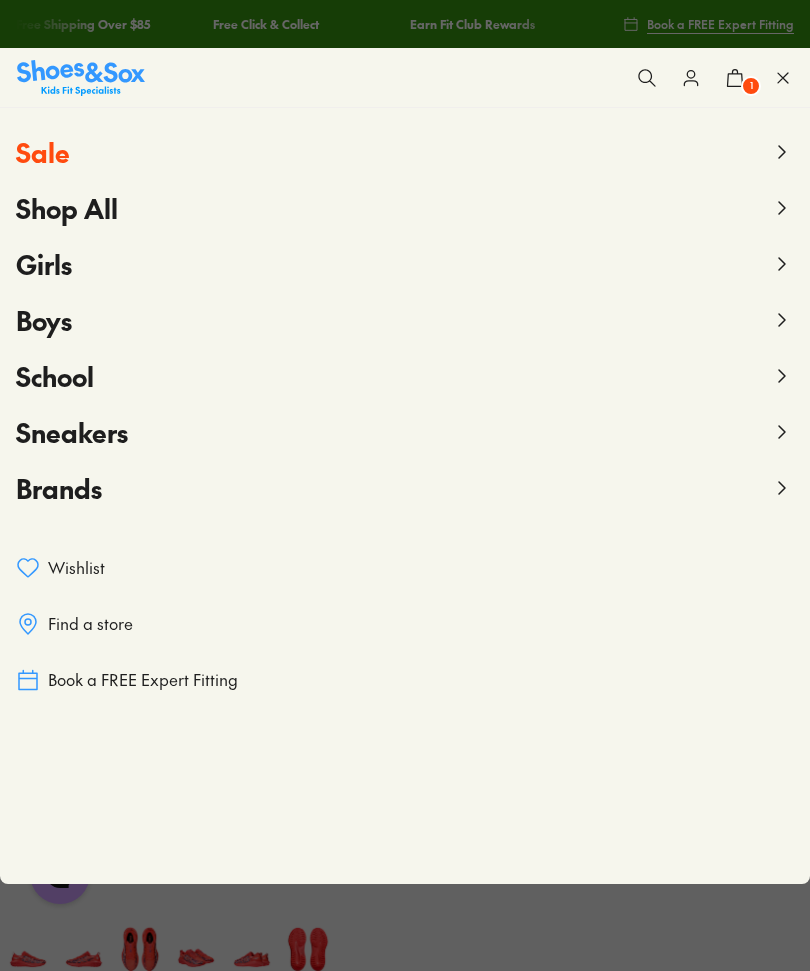 click on "Find a store" at bounding box center [90, 624] 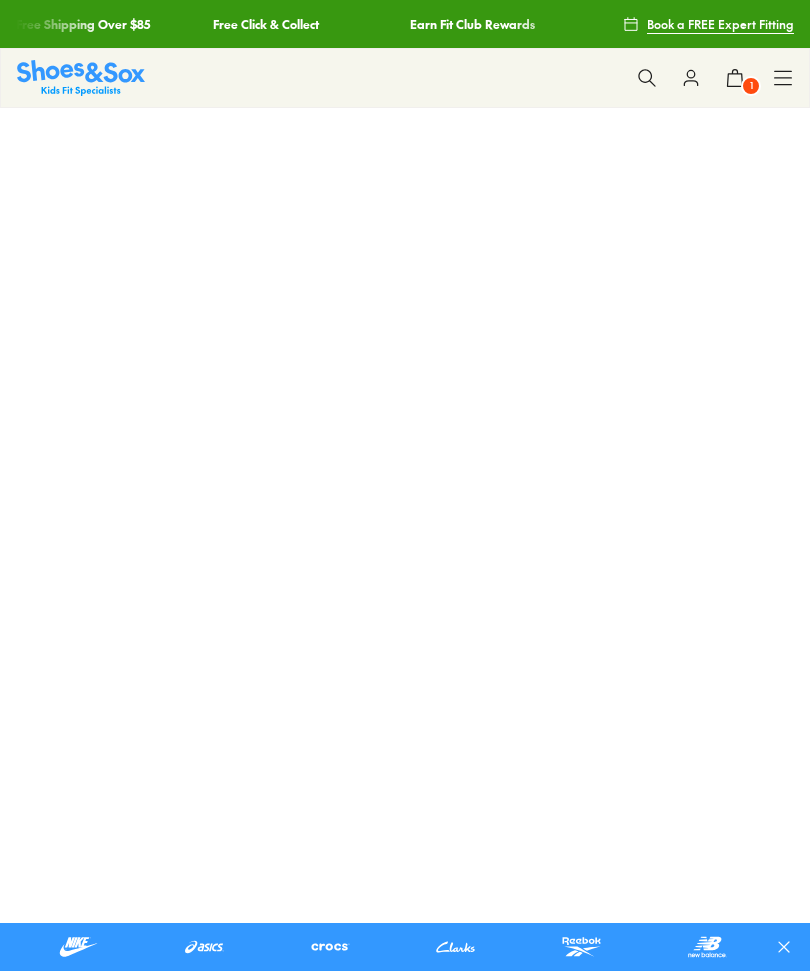 scroll, scrollTop: 152, scrollLeft: 0, axis: vertical 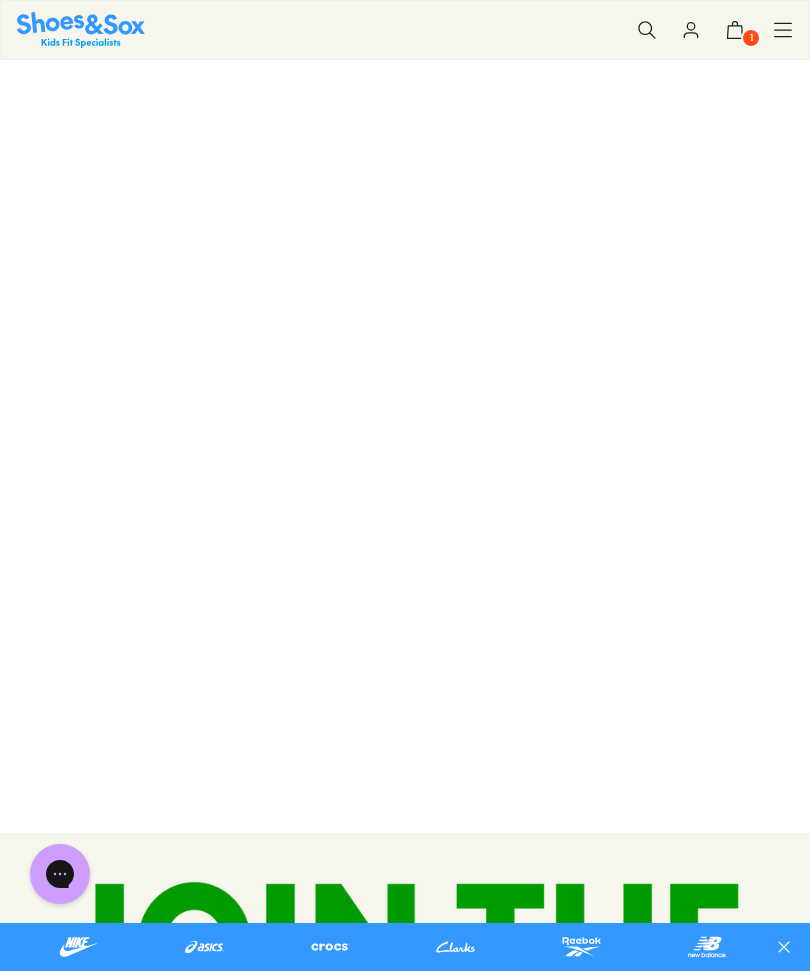click 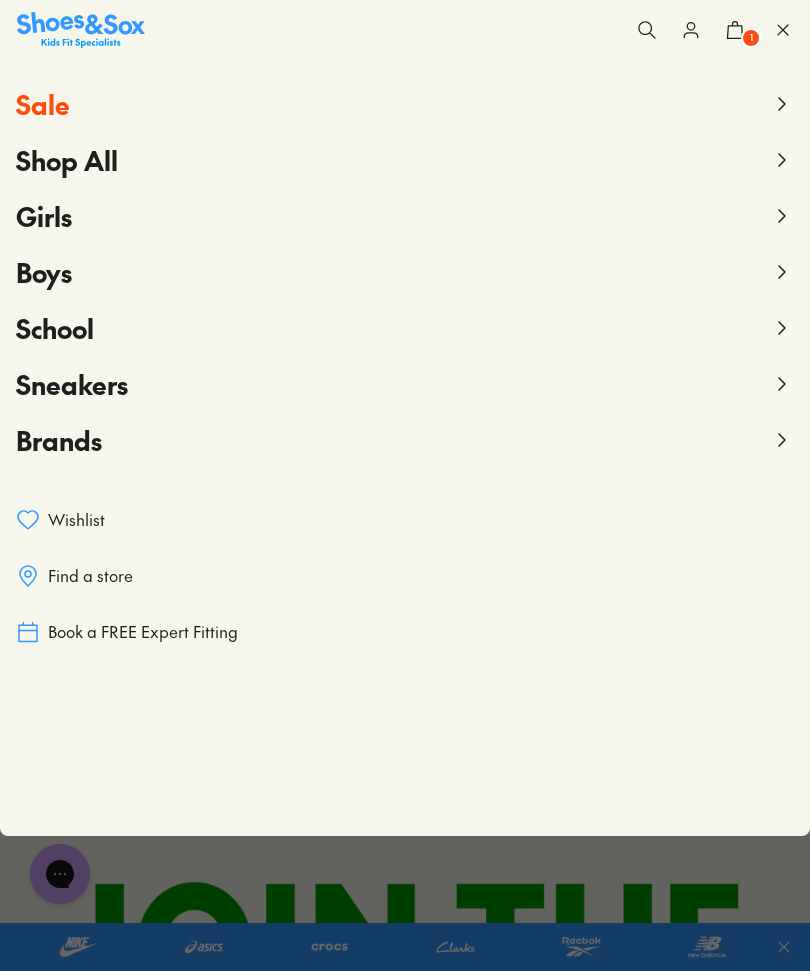click on "Find a store" at bounding box center [405, 576] 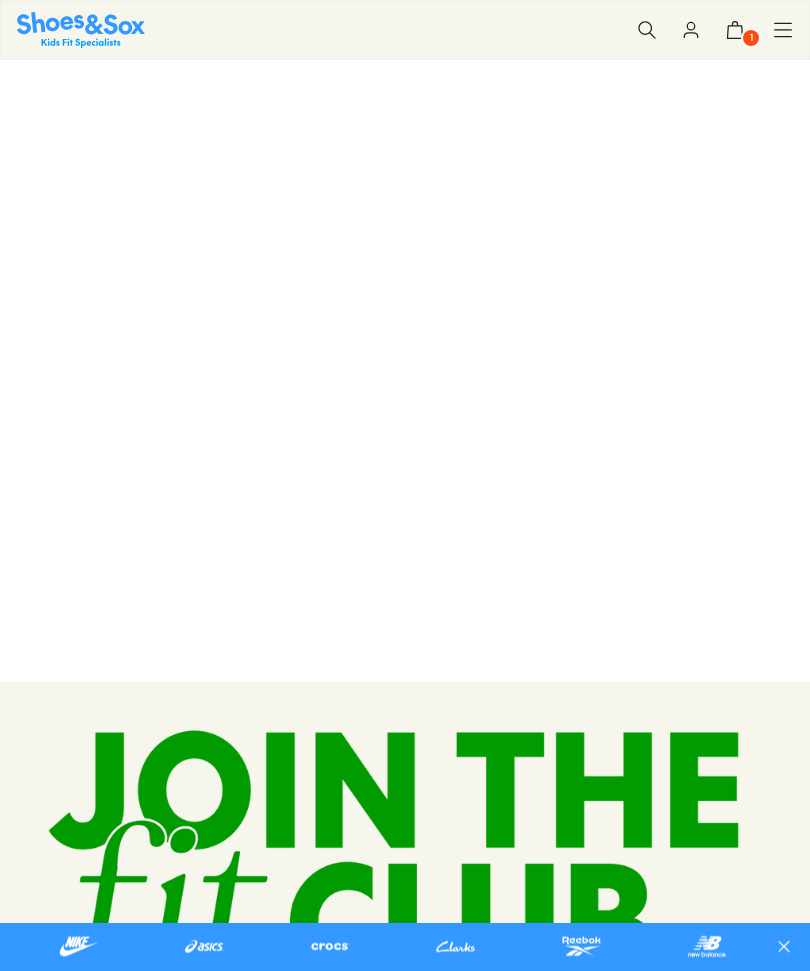 scroll, scrollTop: 0, scrollLeft: 0, axis: both 